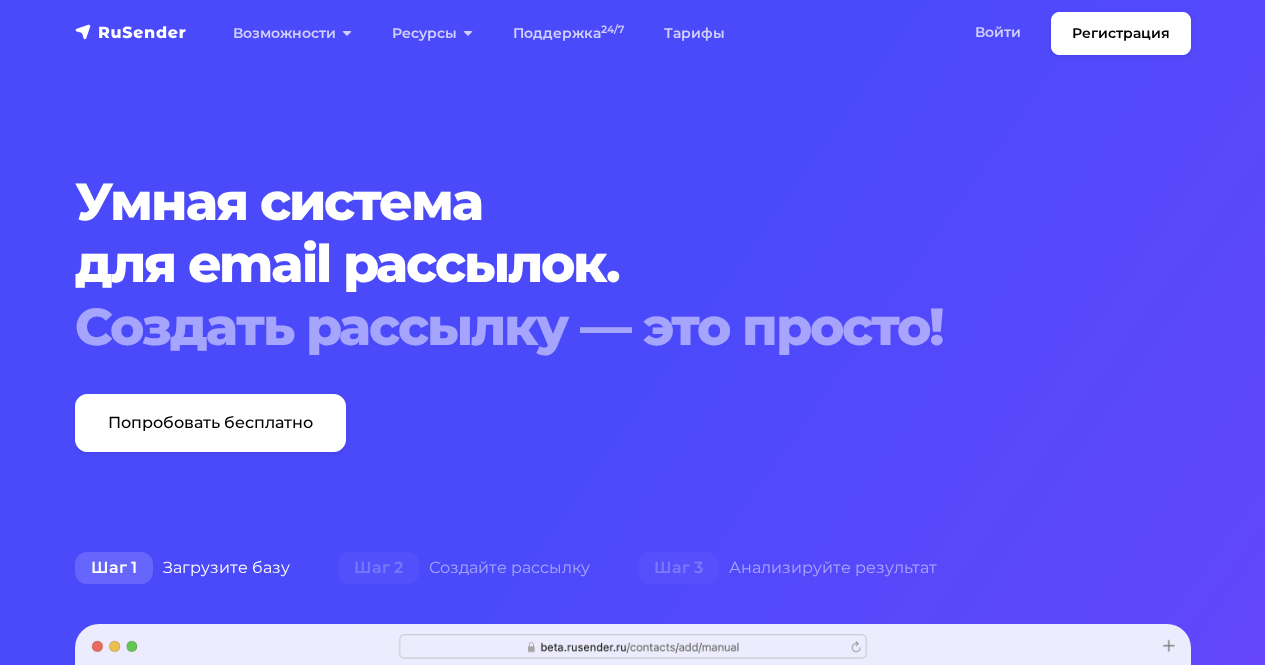 scroll, scrollTop: 0, scrollLeft: 0, axis: both 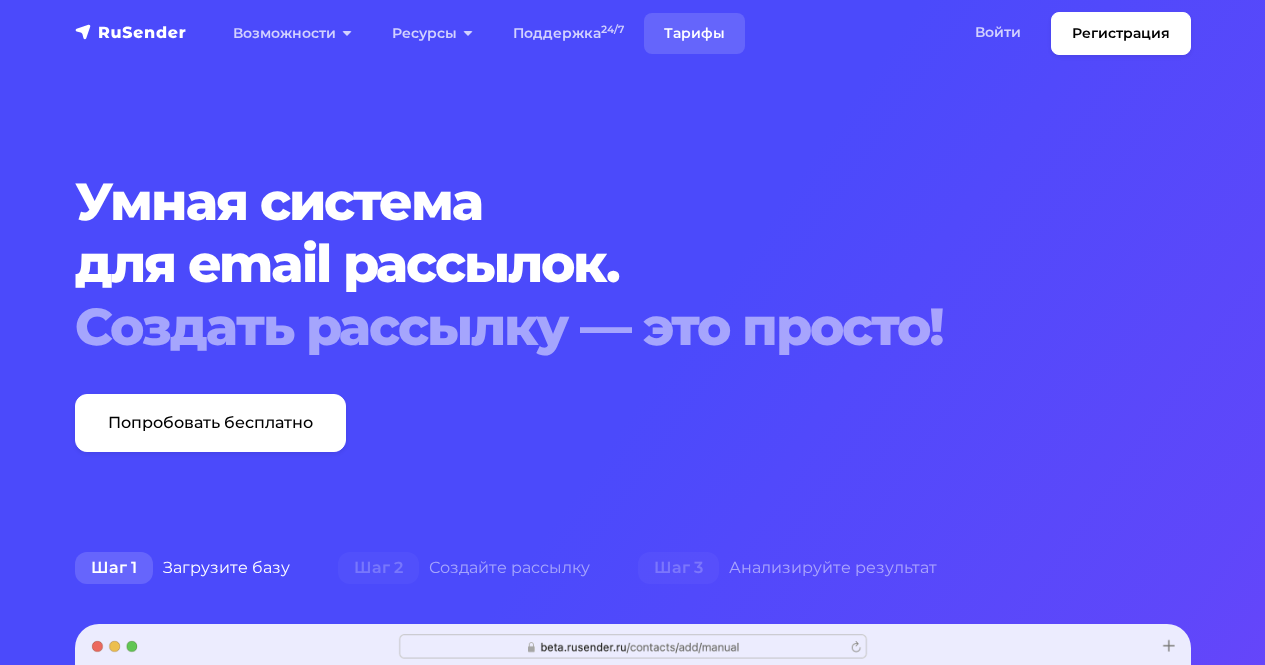 click on "Тарифы" at bounding box center (694, 33) 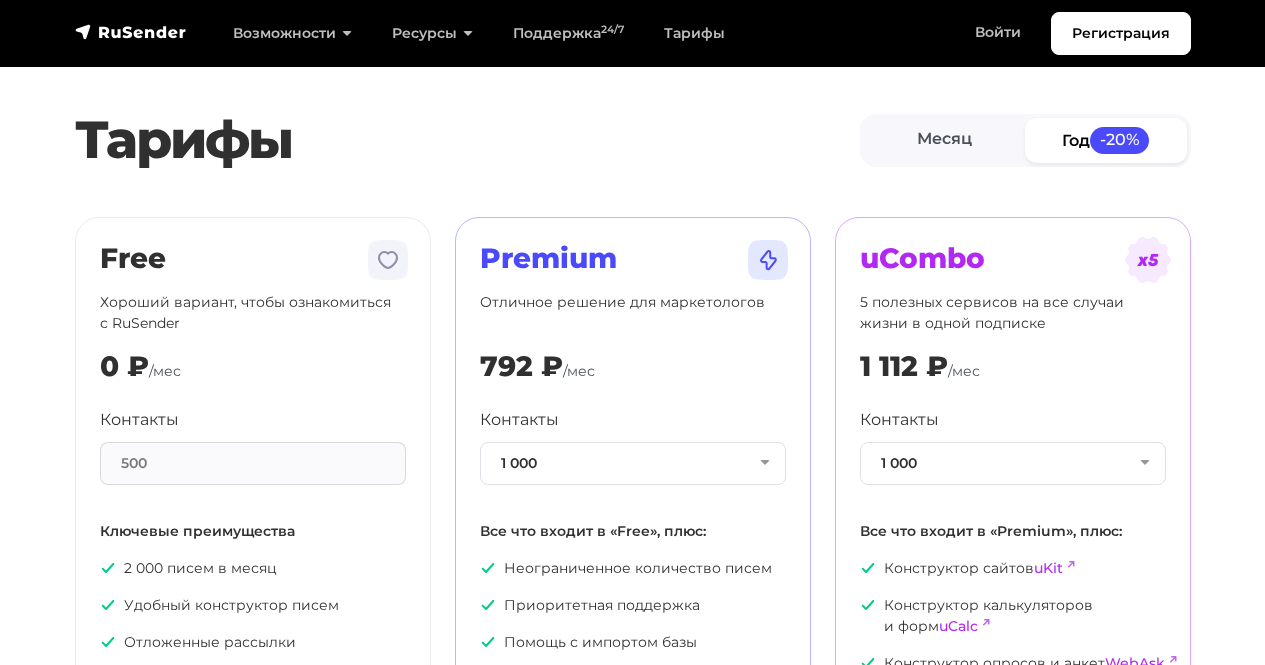 scroll, scrollTop: 0, scrollLeft: 0, axis: both 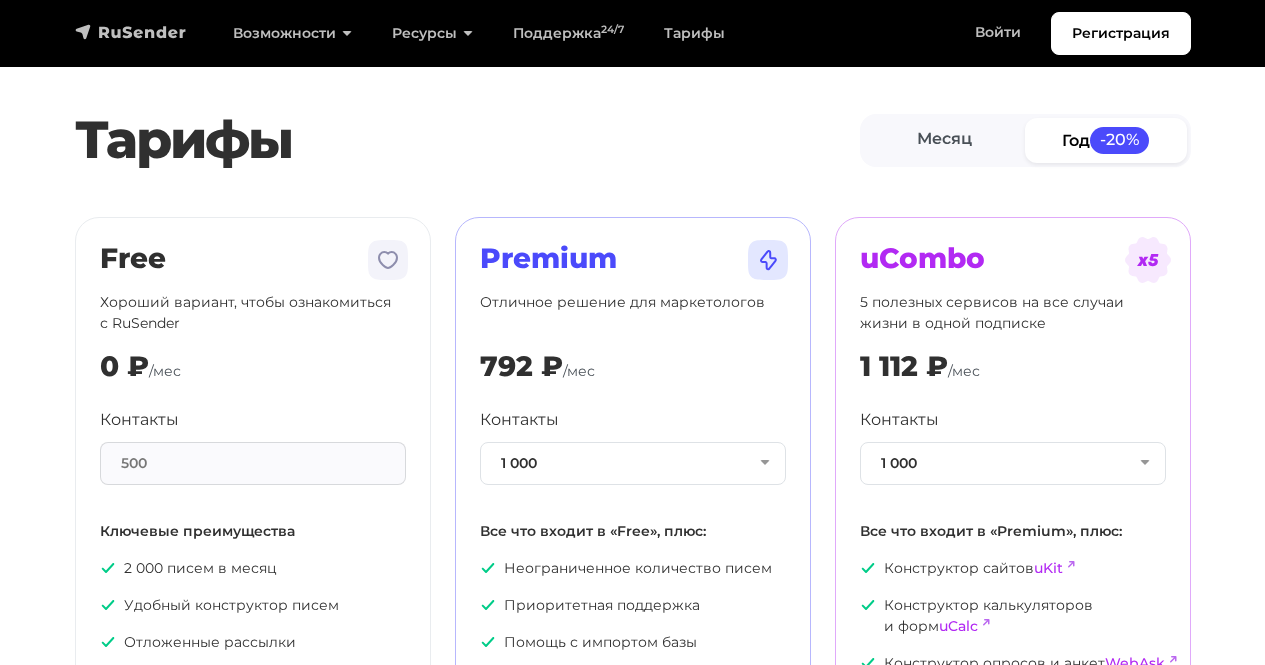 click at bounding box center (131, 32) 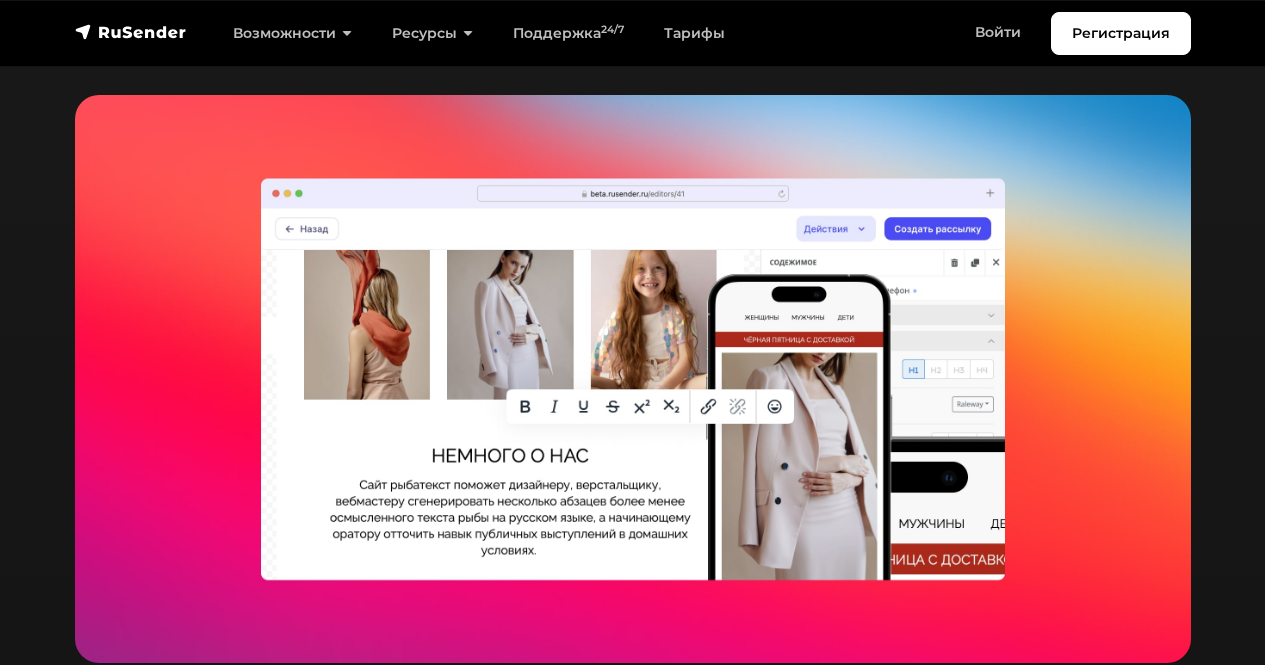 scroll, scrollTop: 4000, scrollLeft: 0, axis: vertical 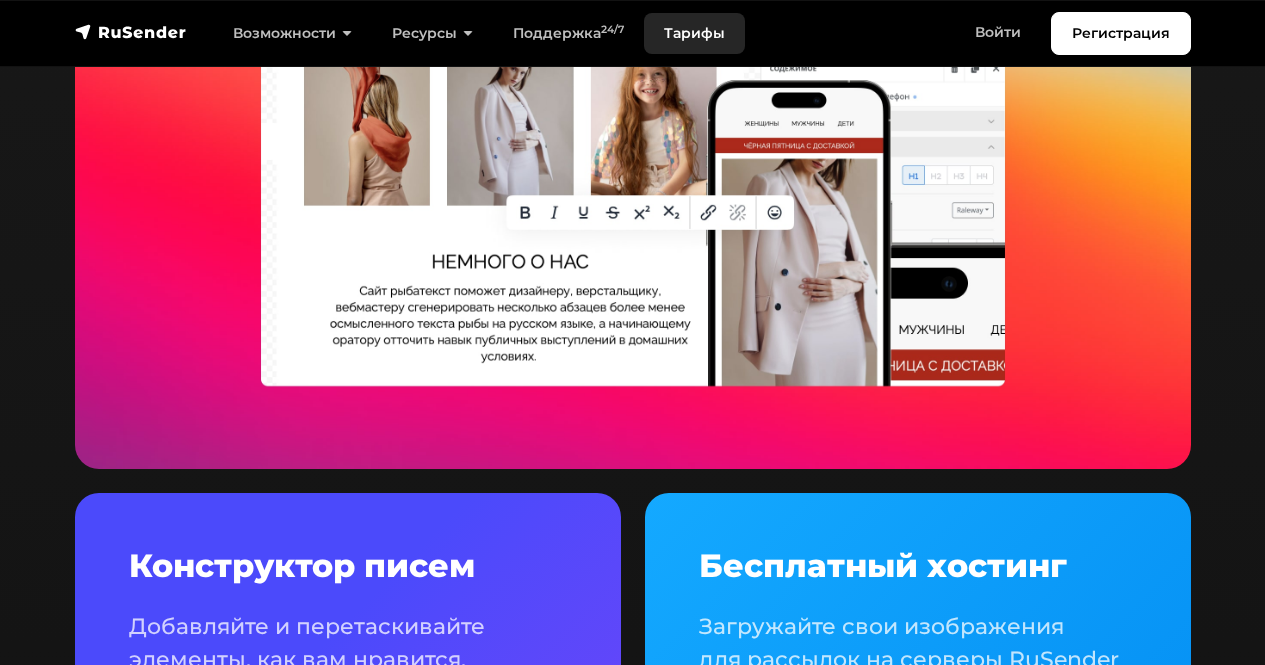 click on "Тарифы" at bounding box center [694, 33] 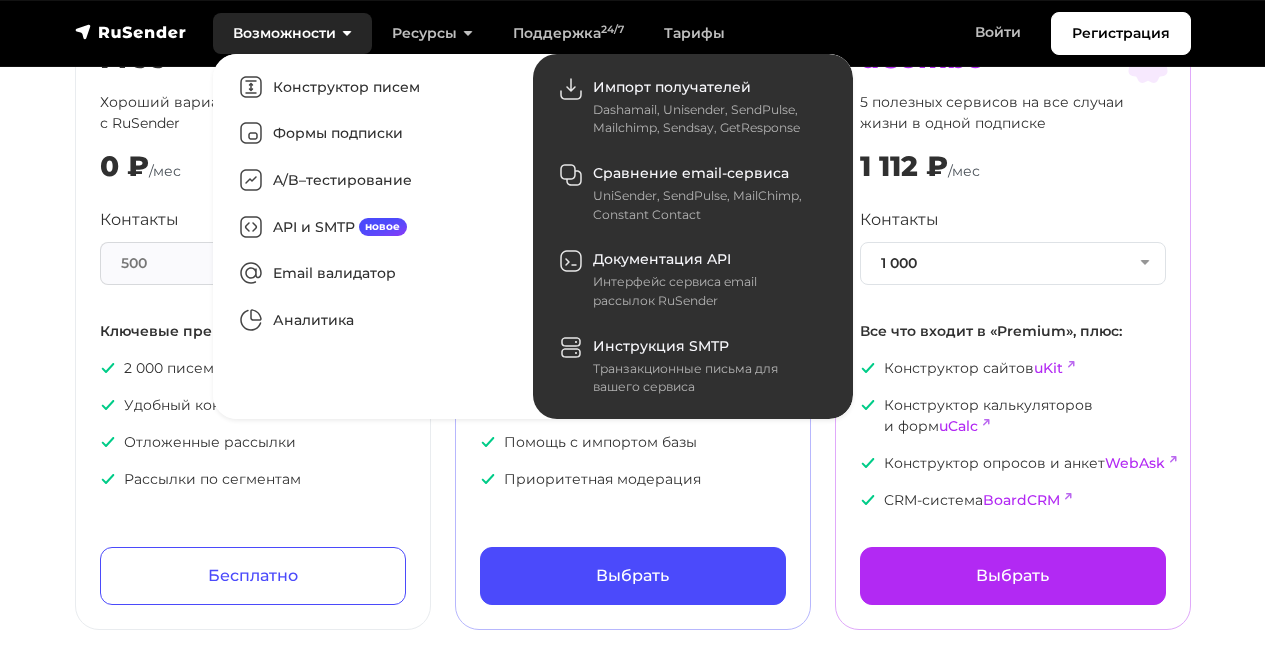 scroll, scrollTop: 0, scrollLeft: 0, axis: both 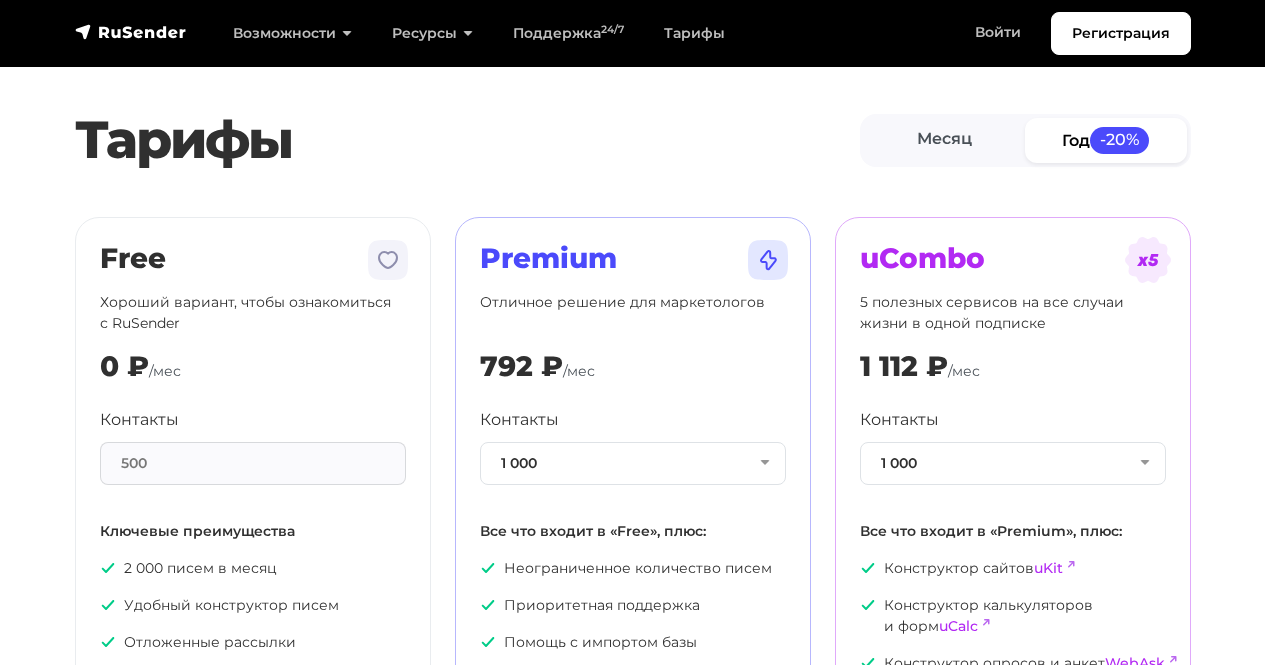 click on "Месяц Год  -20%" at bounding box center (1025, 140) 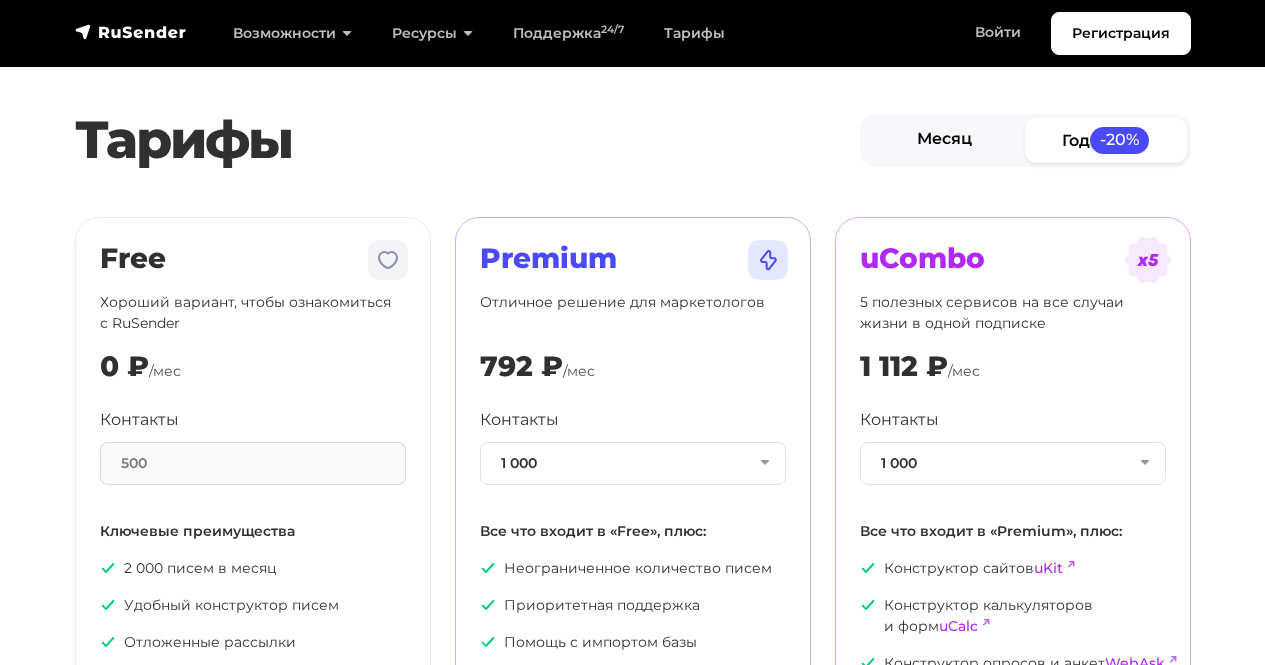 click on "Месяц" at bounding box center (945, 140) 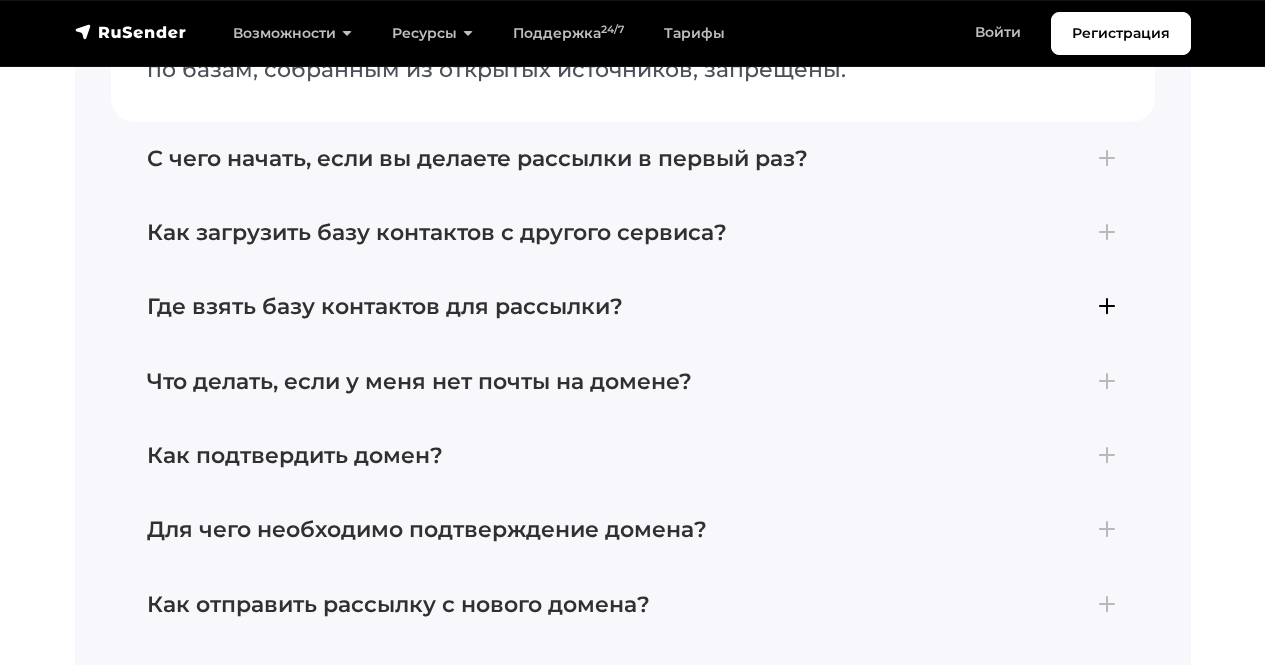 scroll, scrollTop: 4600, scrollLeft: 0, axis: vertical 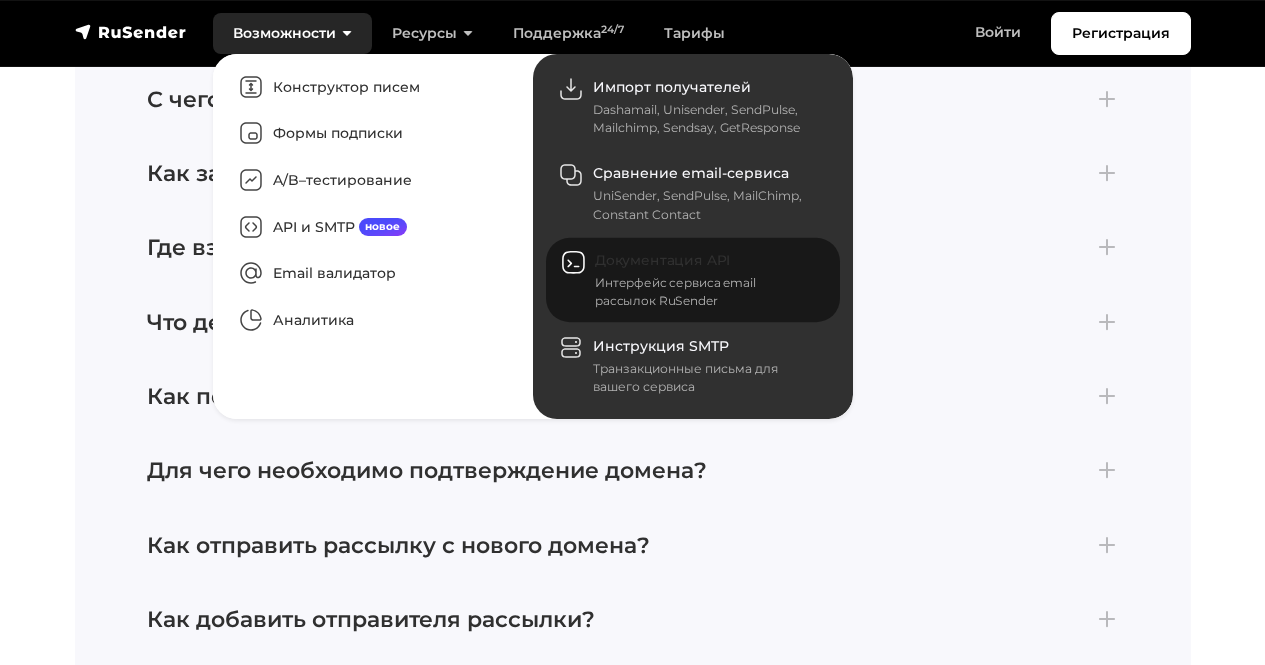 click on "Интерфейс сервиса email рассылок RuSender" at bounding box center [705, 292] 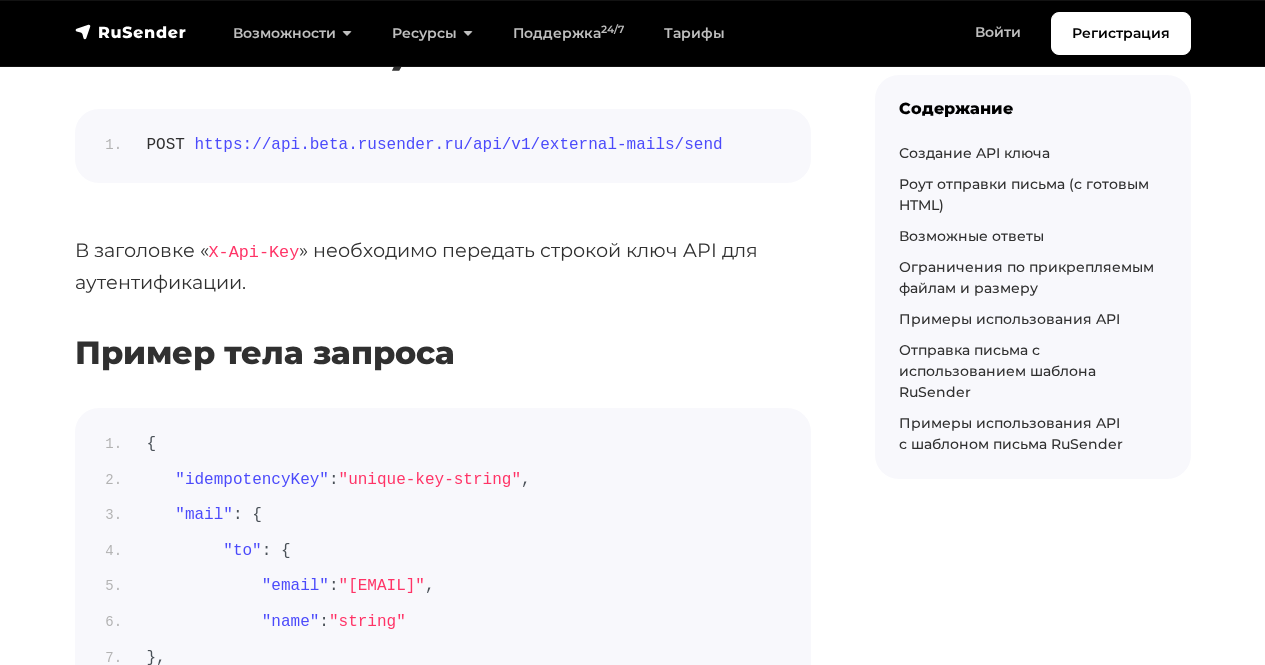 scroll, scrollTop: 800, scrollLeft: 0, axis: vertical 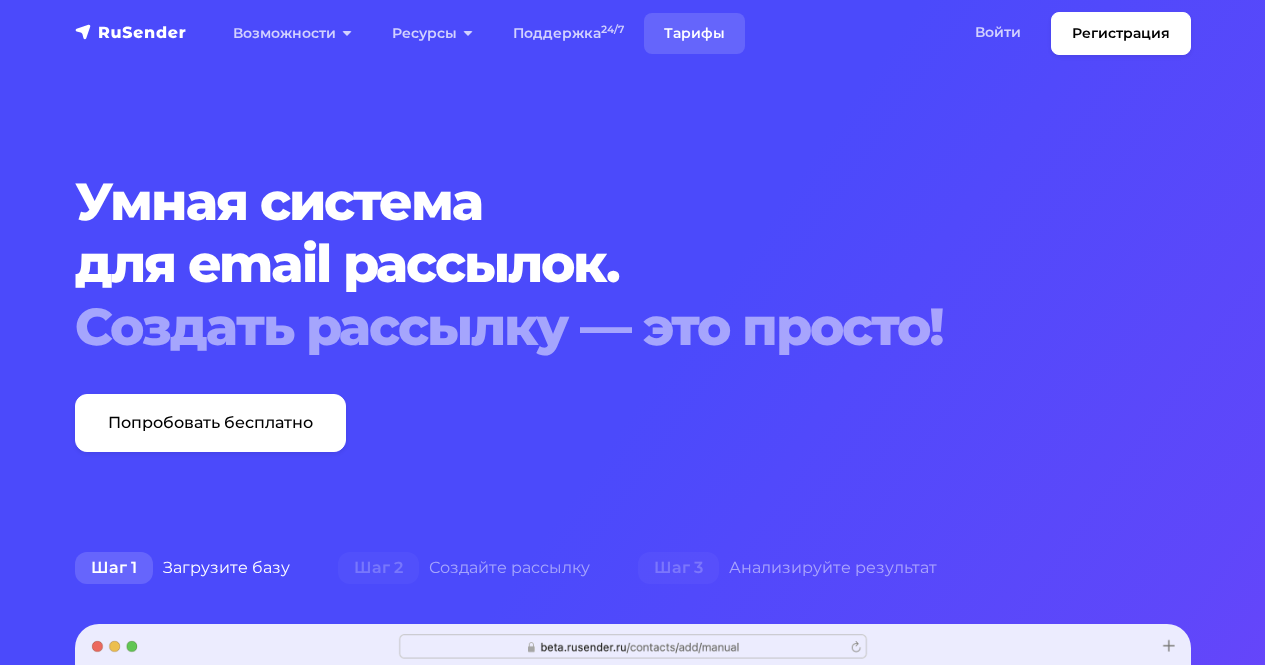 click on "Тарифы" at bounding box center (694, 33) 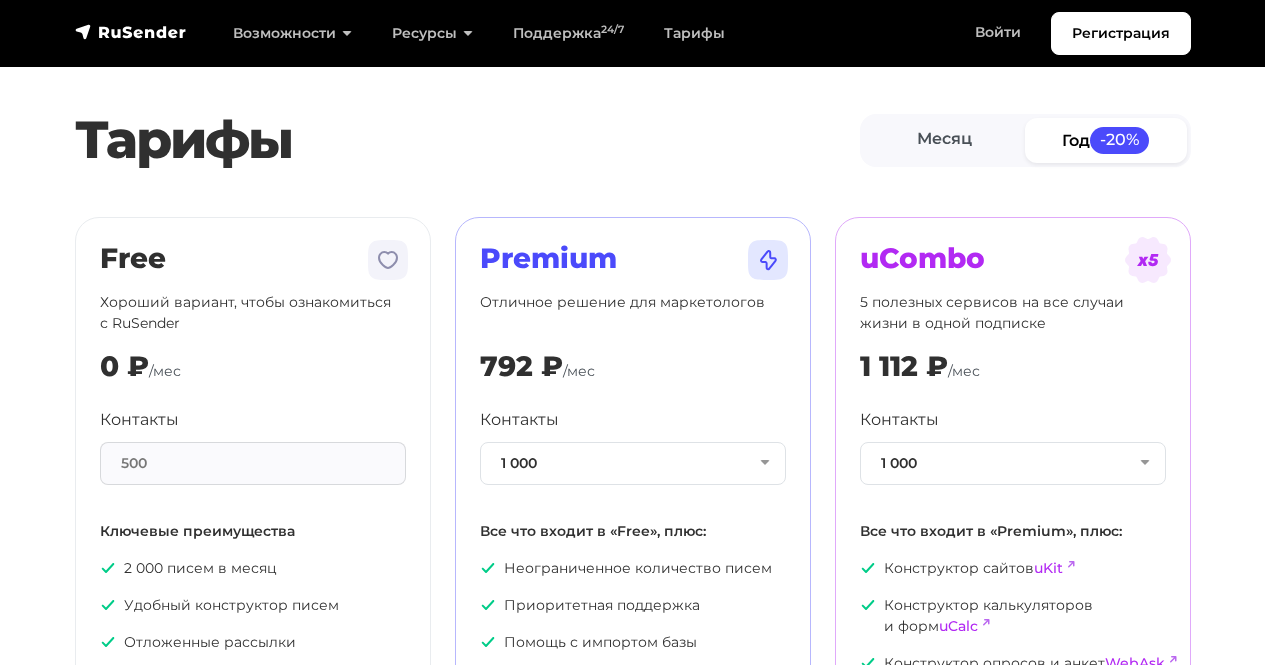 scroll, scrollTop: 0, scrollLeft: 0, axis: both 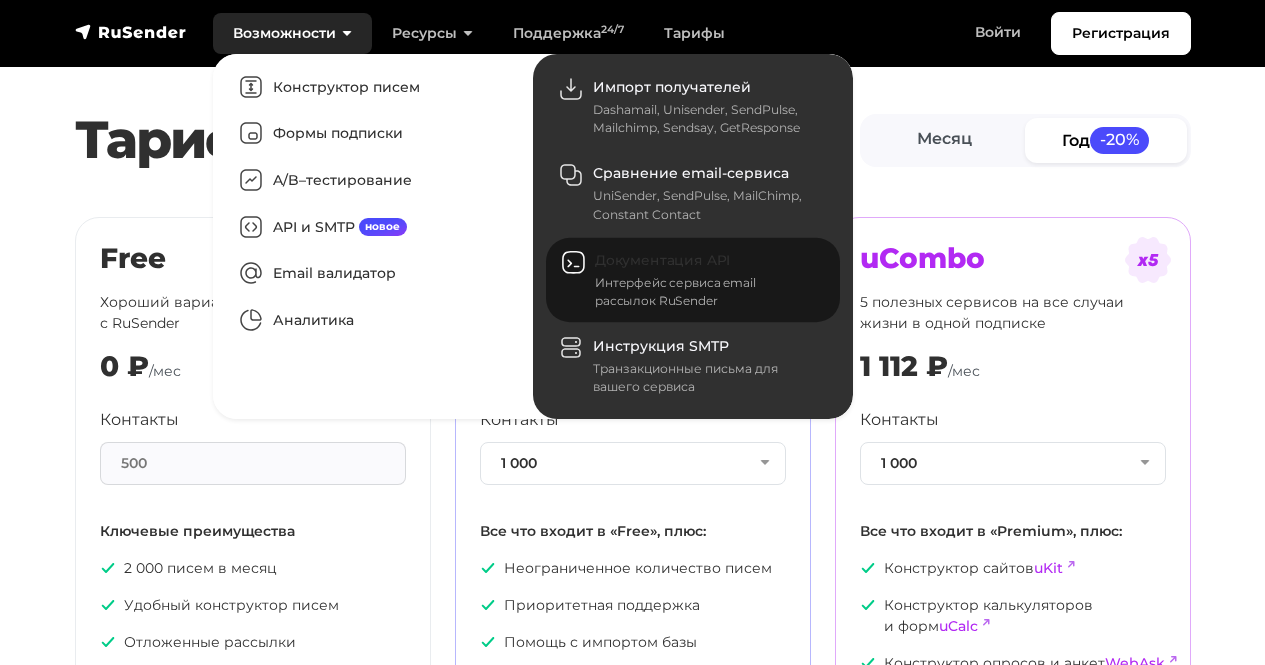 click on "Документация API" at bounding box center [662, 260] 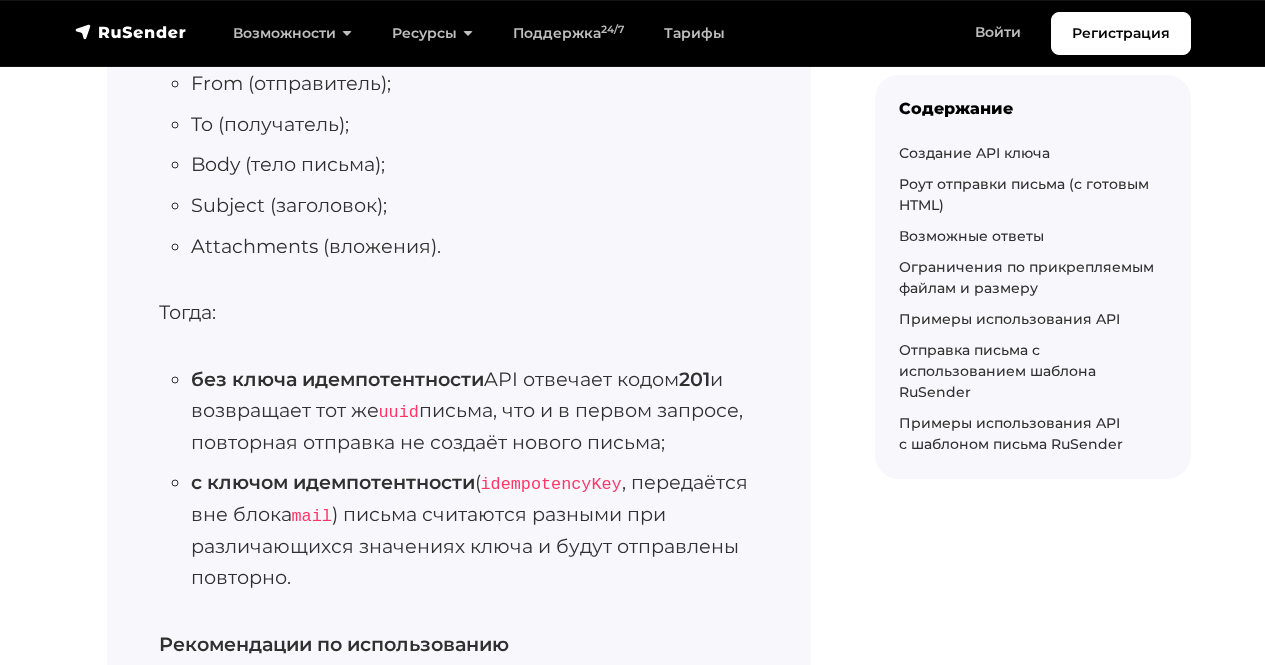 scroll, scrollTop: 3700, scrollLeft: 0, axis: vertical 